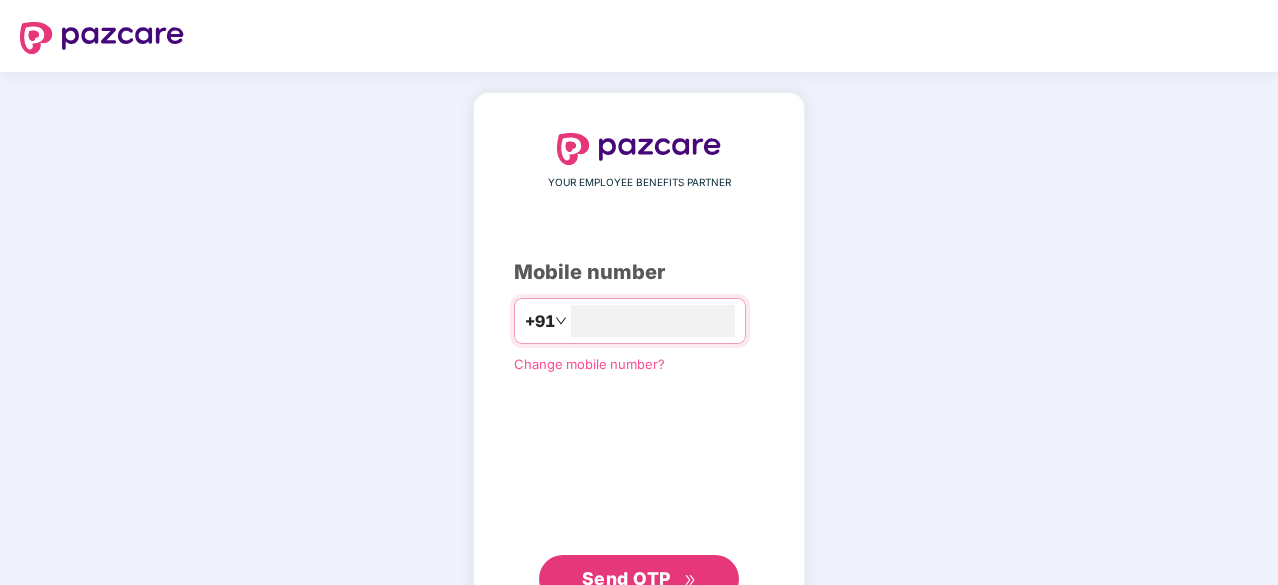 scroll, scrollTop: 57, scrollLeft: 0, axis: vertical 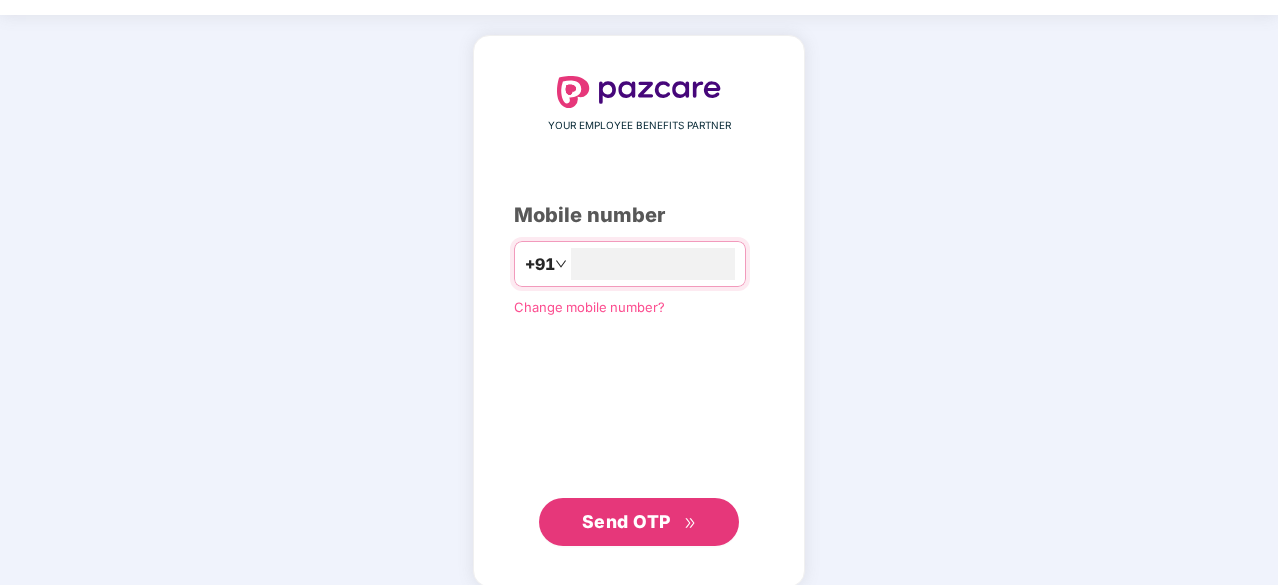 type on "**********" 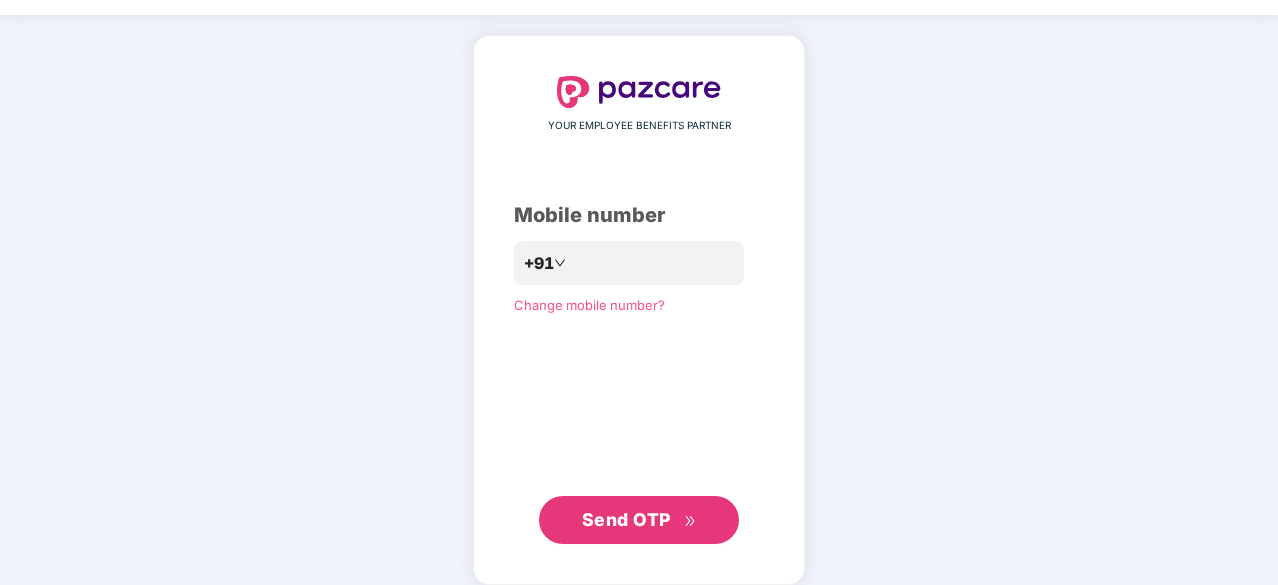 click on "Send OTP" at bounding box center (626, 519) 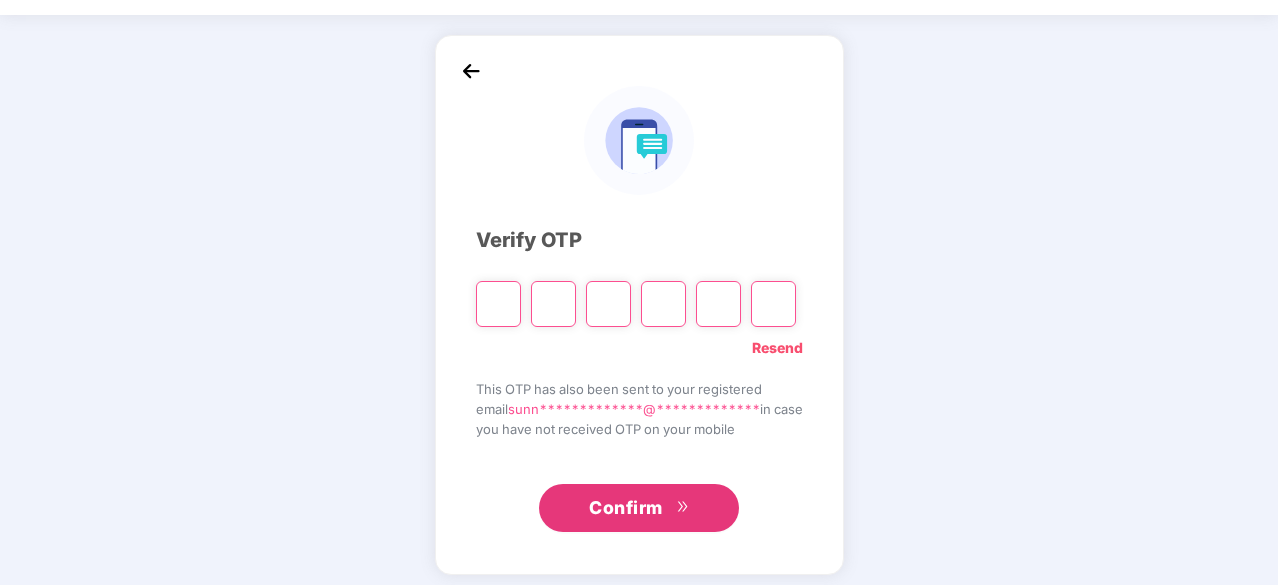 type on "*" 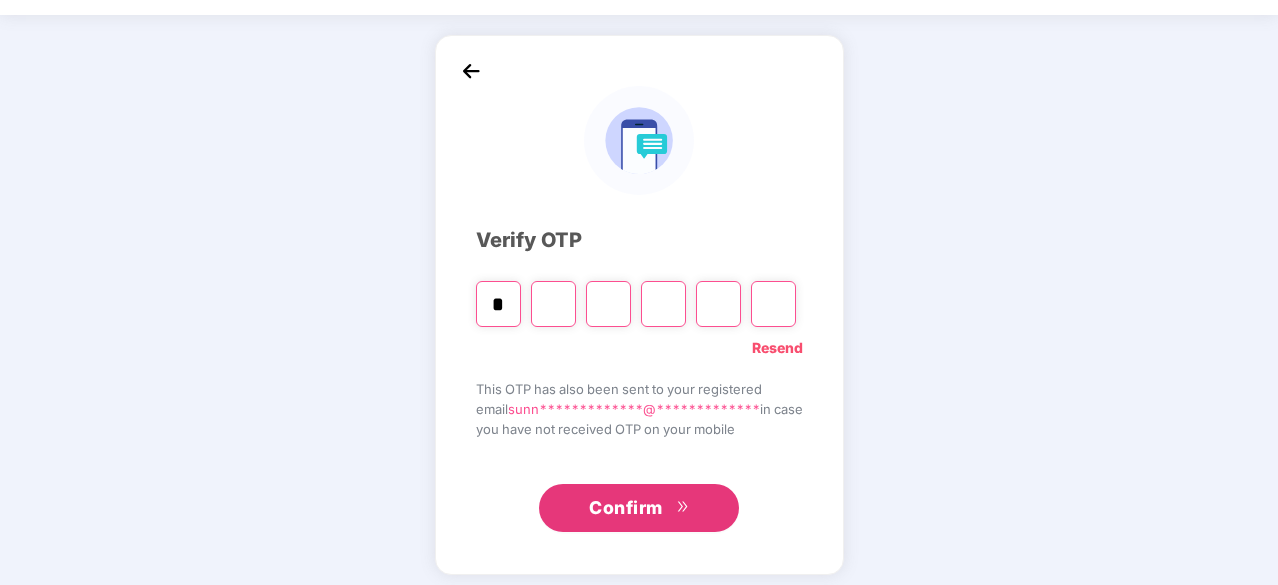 type on "*" 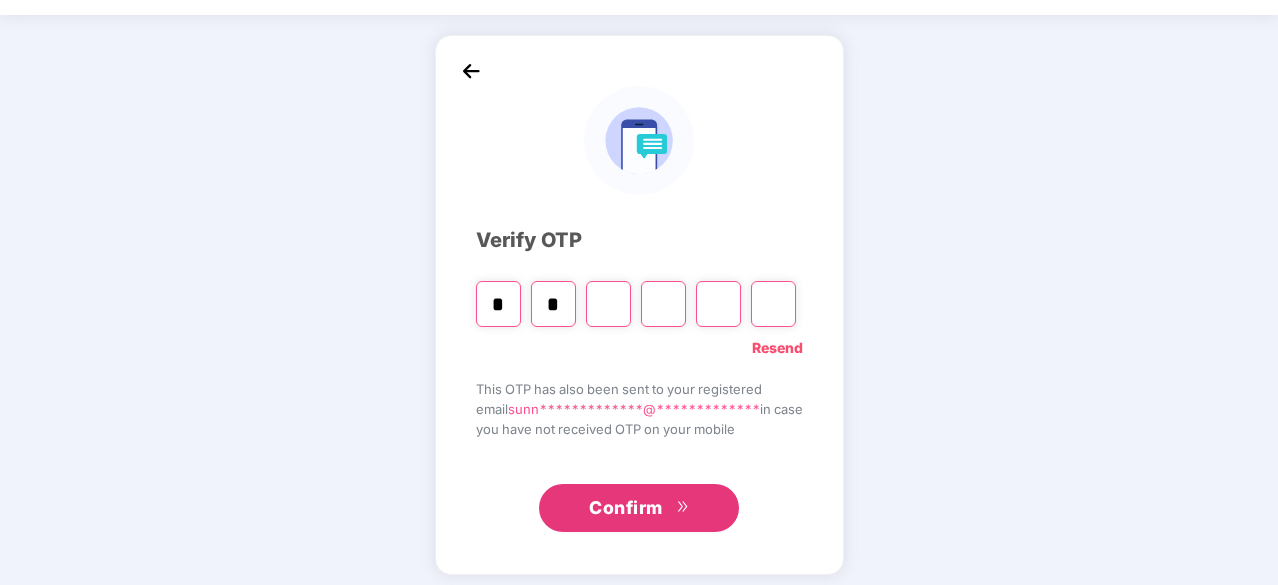 type on "*" 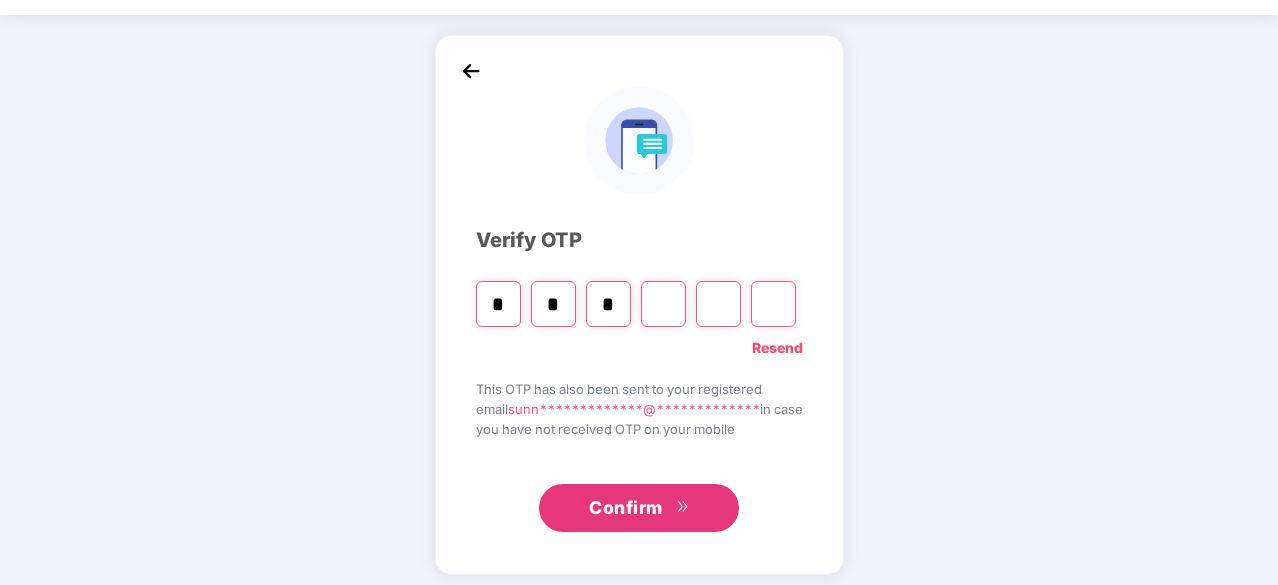 type on "*" 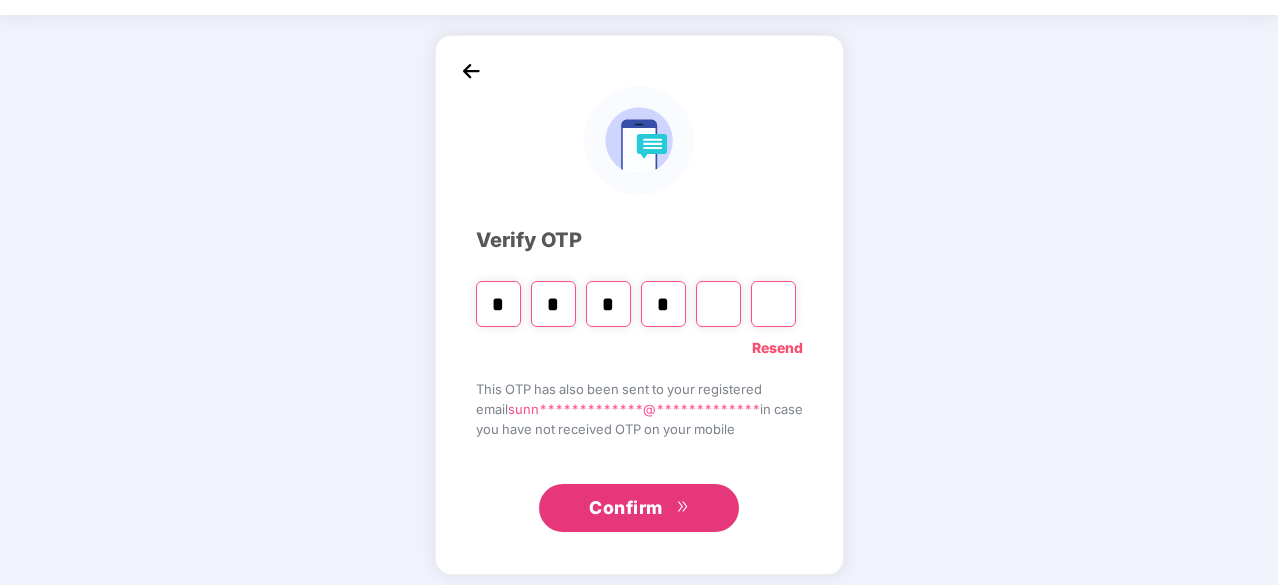 type on "*" 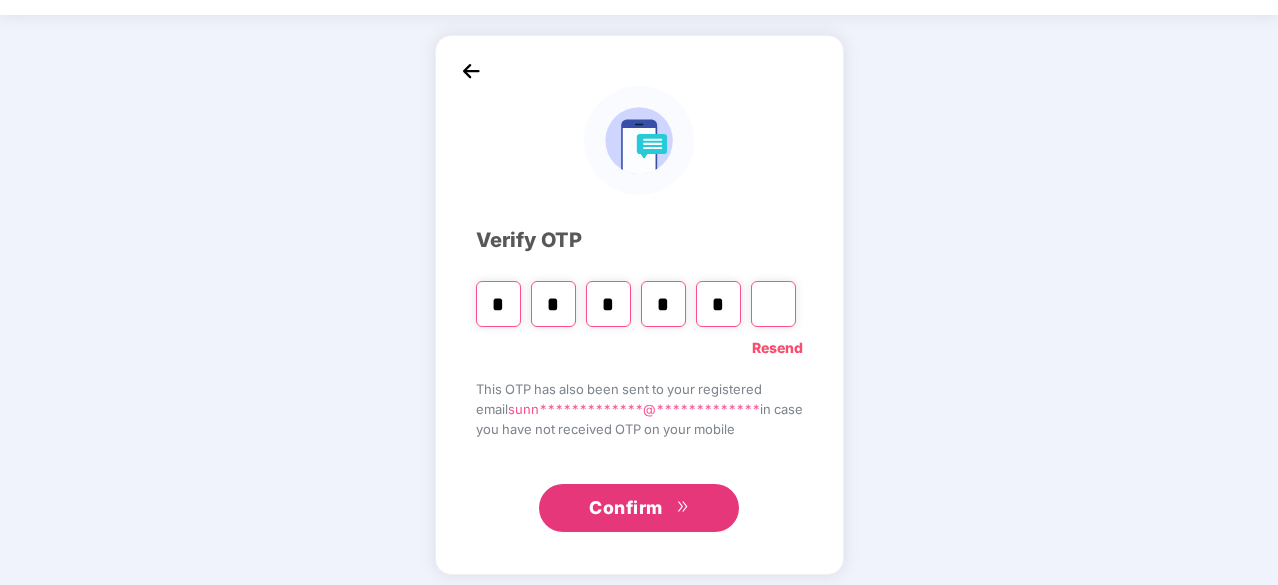 type on "*" 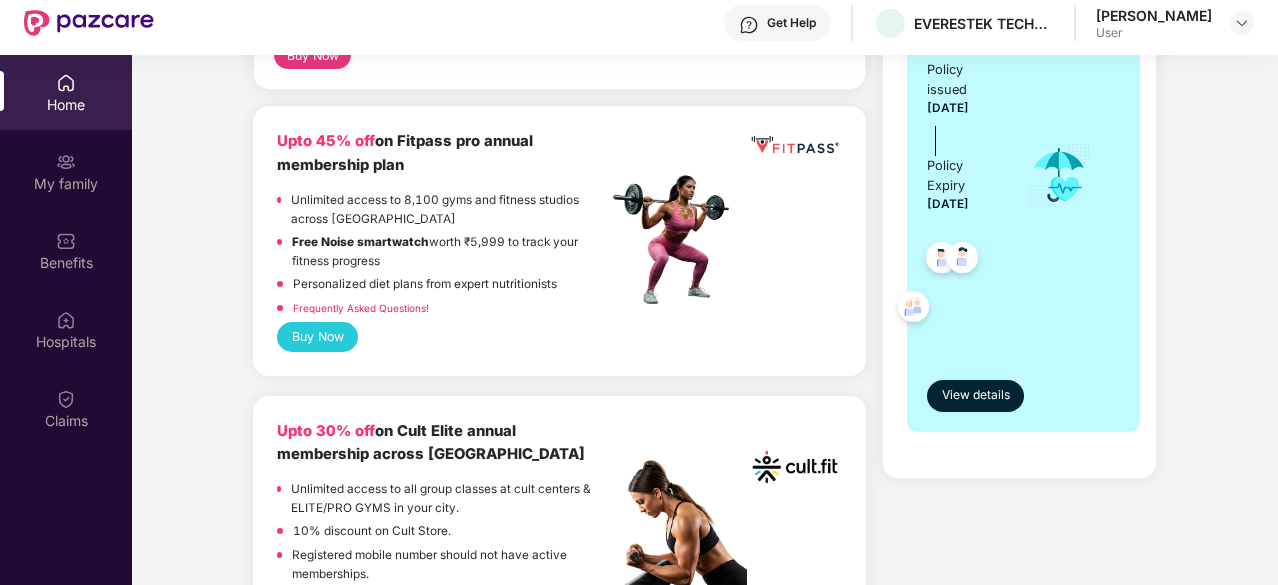 scroll, scrollTop: 585, scrollLeft: 0, axis: vertical 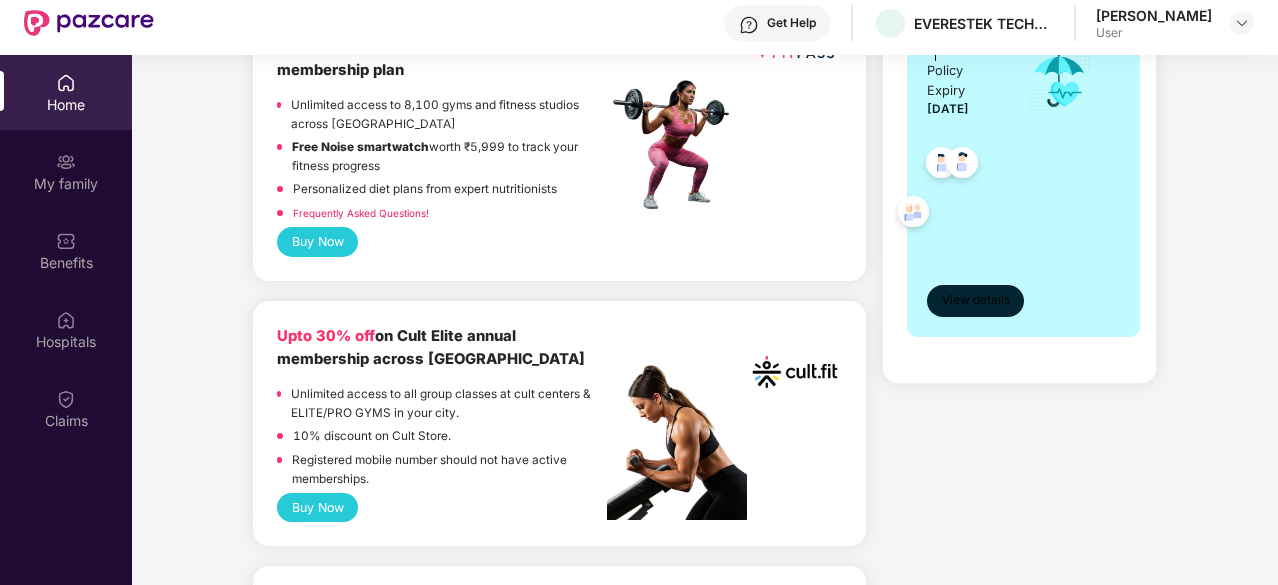 click on "View details" at bounding box center [976, 300] 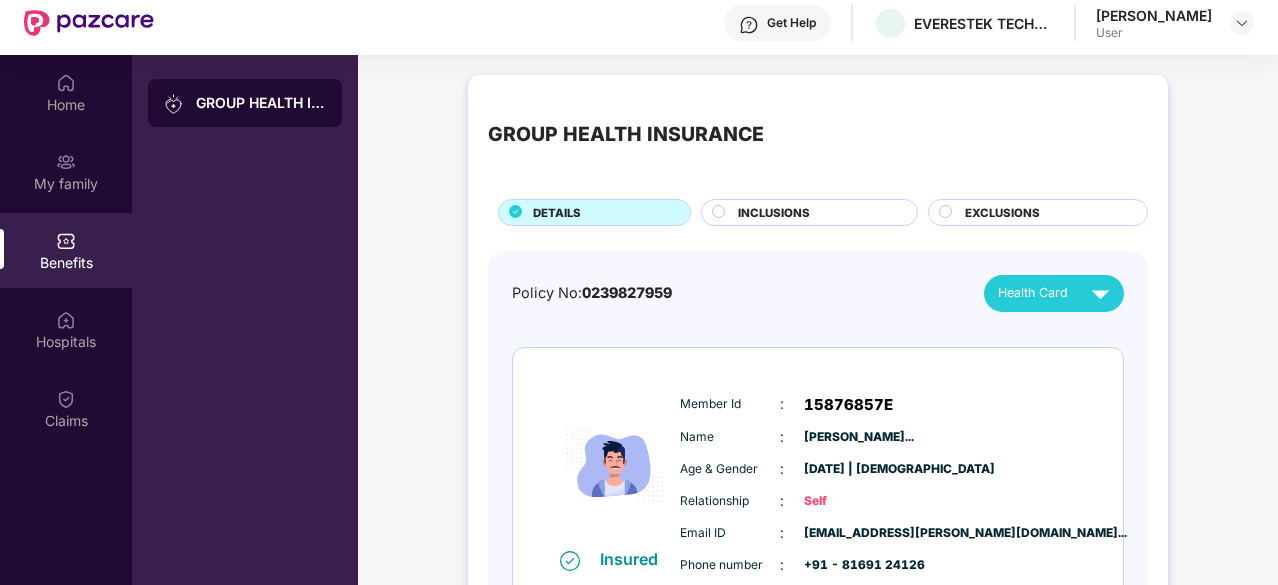 scroll, scrollTop: 21, scrollLeft: 0, axis: vertical 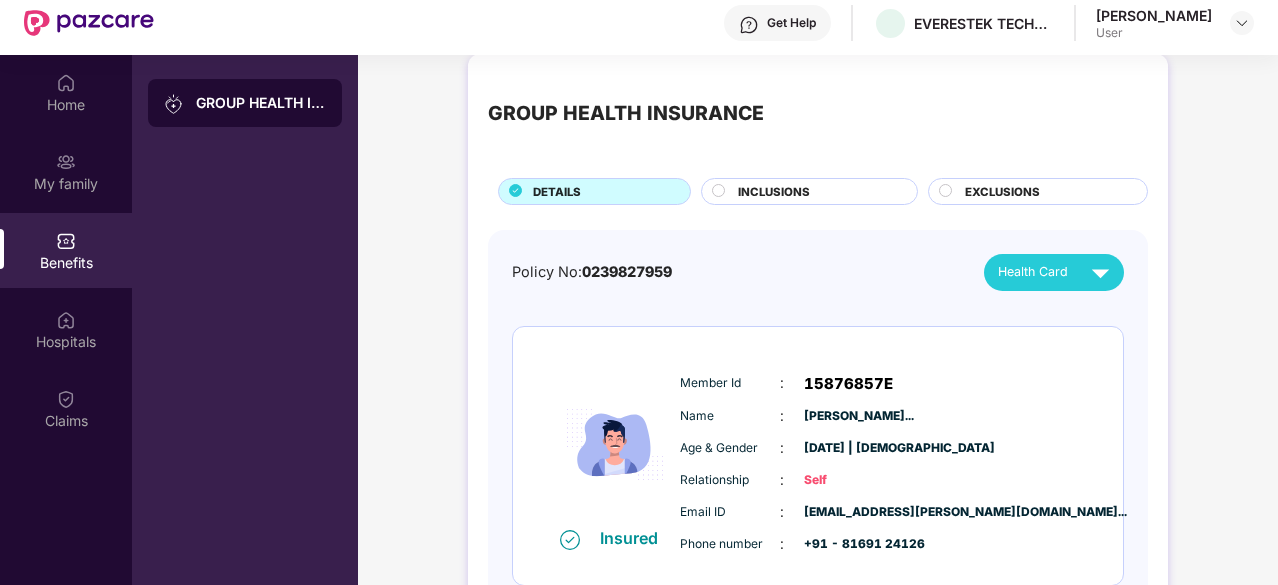 click on "INCLUSIONS" at bounding box center (774, 192) 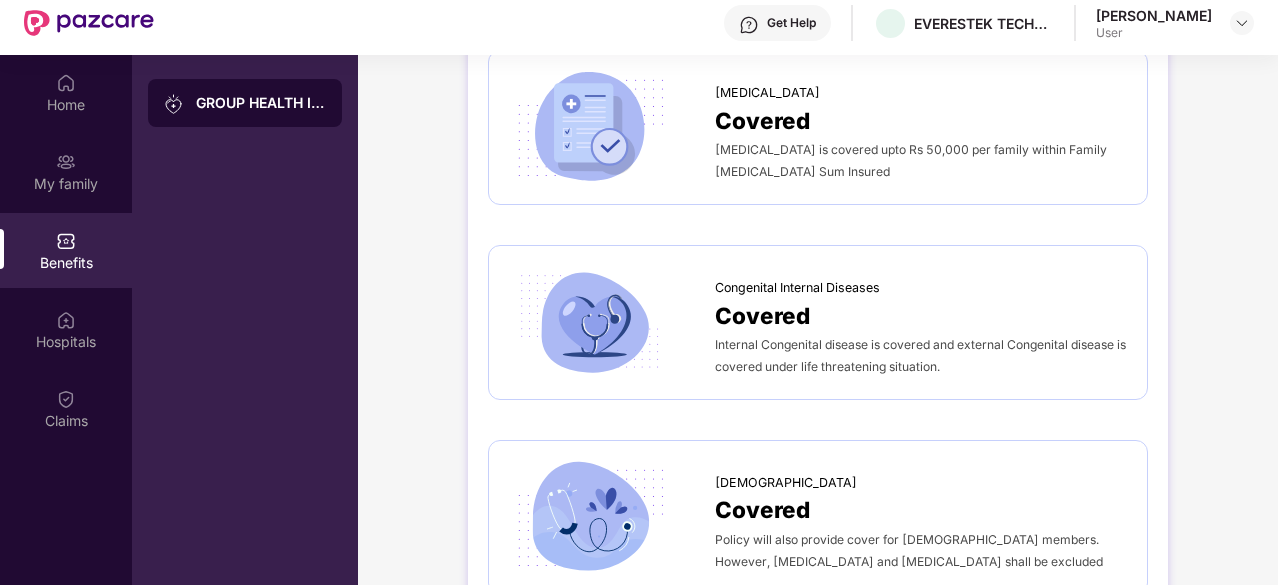 scroll, scrollTop: 4296, scrollLeft: 0, axis: vertical 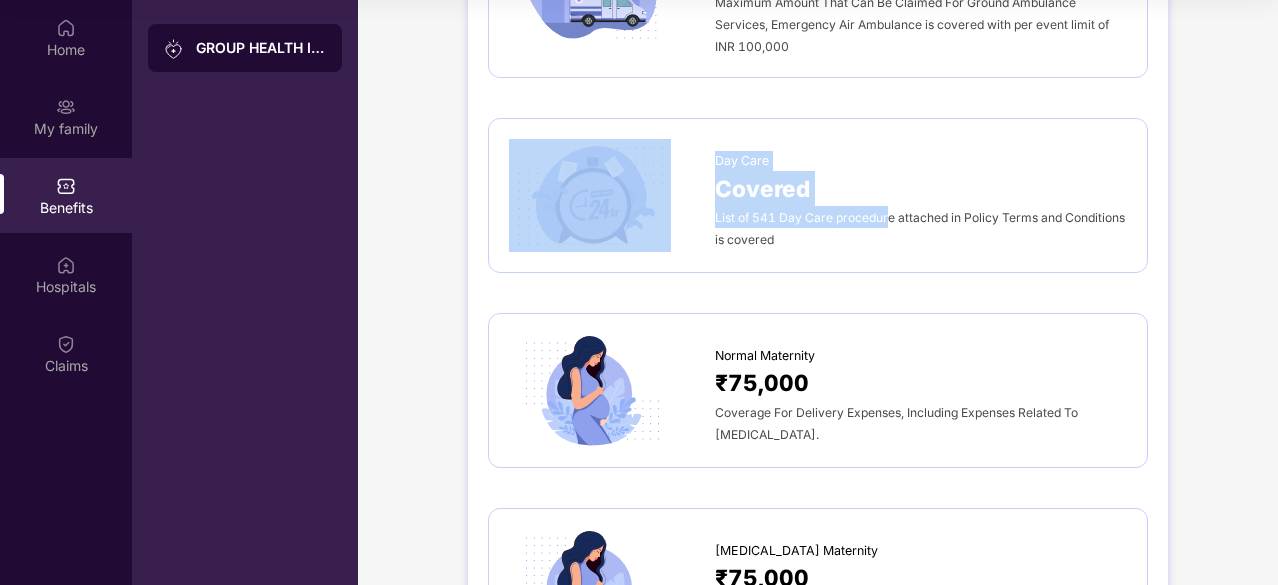 drag, startPoint x: 890, startPoint y: 209, endPoint x: 708, endPoint y: 213, distance: 182.04395 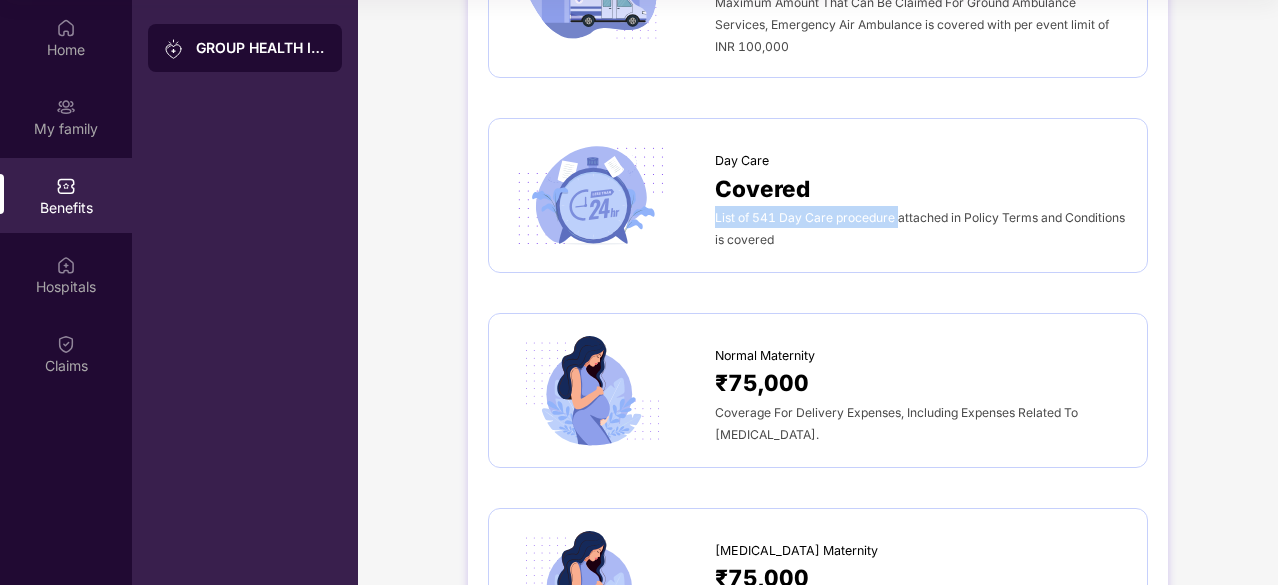 drag, startPoint x: 714, startPoint y: 211, endPoint x: 896, endPoint y: 215, distance: 182.04395 